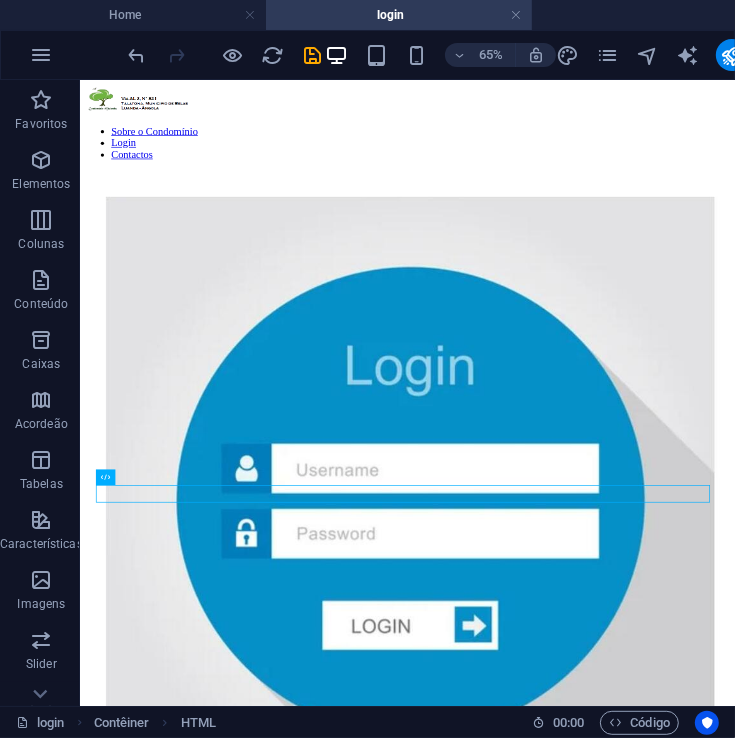 scroll, scrollTop: 434, scrollLeft: 0, axis: vertical 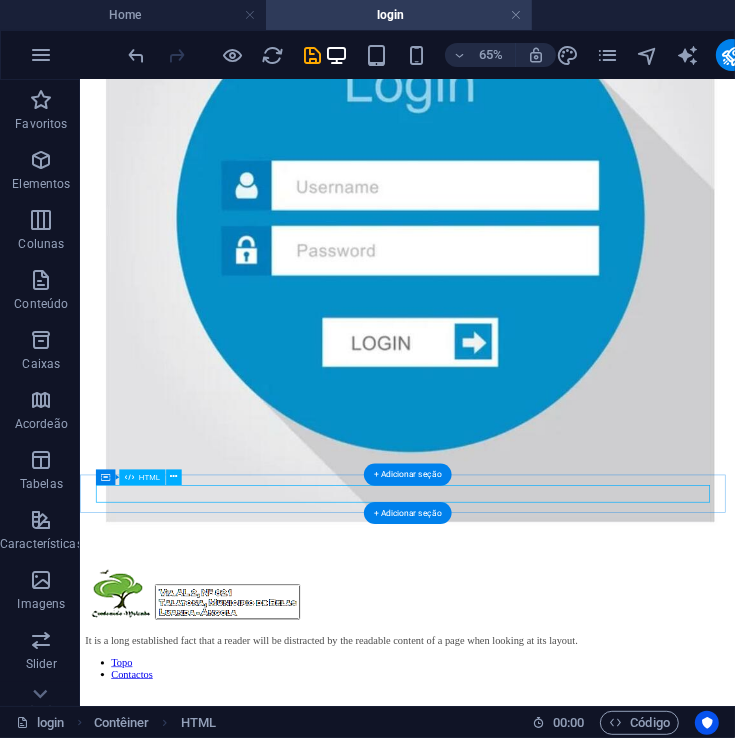click at bounding box center (583, 803) 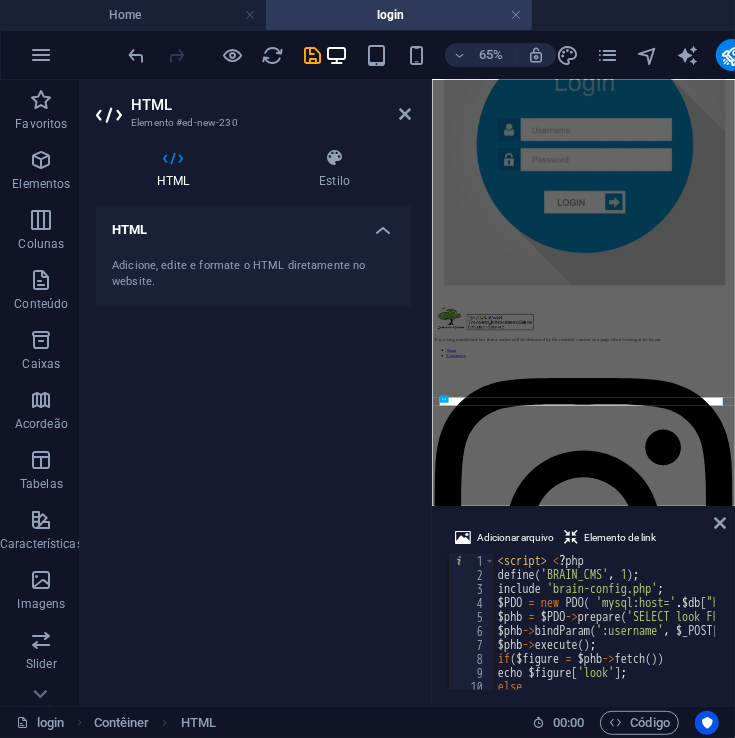 scroll, scrollTop: 0, scrollLeft: 0, axis: both 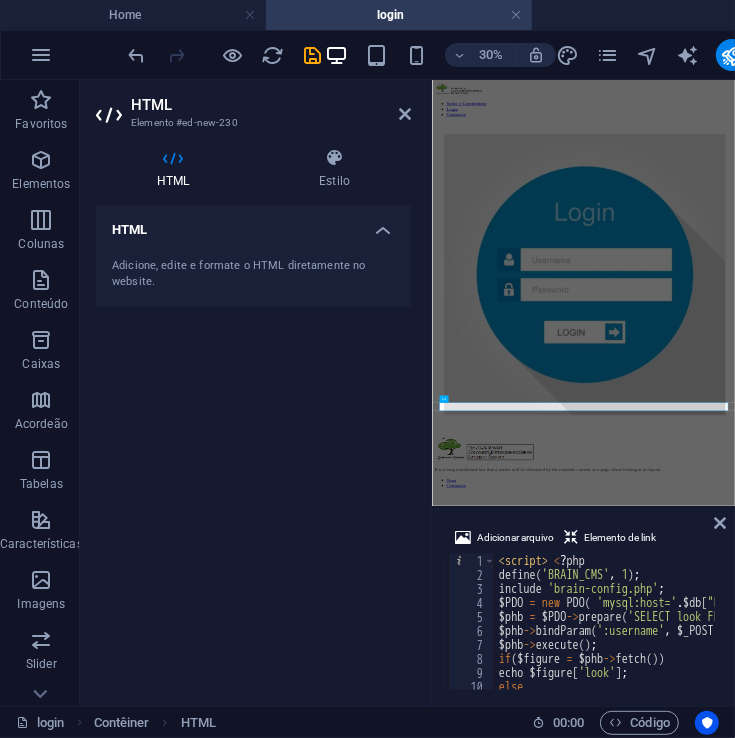 click on "<script>   <?php define ( 'BRAIN_CMS' ,   1 ) ;   include   'brain-config.php' ; $PDO   =   new   PDO (   'mysql:host=' . $db [ "host" ] . ';dbname=' . $db [ "db" ] ,   $db [ "user" ] ,   $db [ "pass" ]) ; $phb   =   $PDO -> prepare ( 'SELECT look FROM users where username = :username' ) ; $phb -> bindParam ( ':username' ,   $_POST [ 'username' ]) ; $phb -> execute ( ) ; if ( $figure   =   $phb -> fetch ( )) echo   $figure [ 'look' ] ; else echo   "0";" at bounding box center (802, 634) 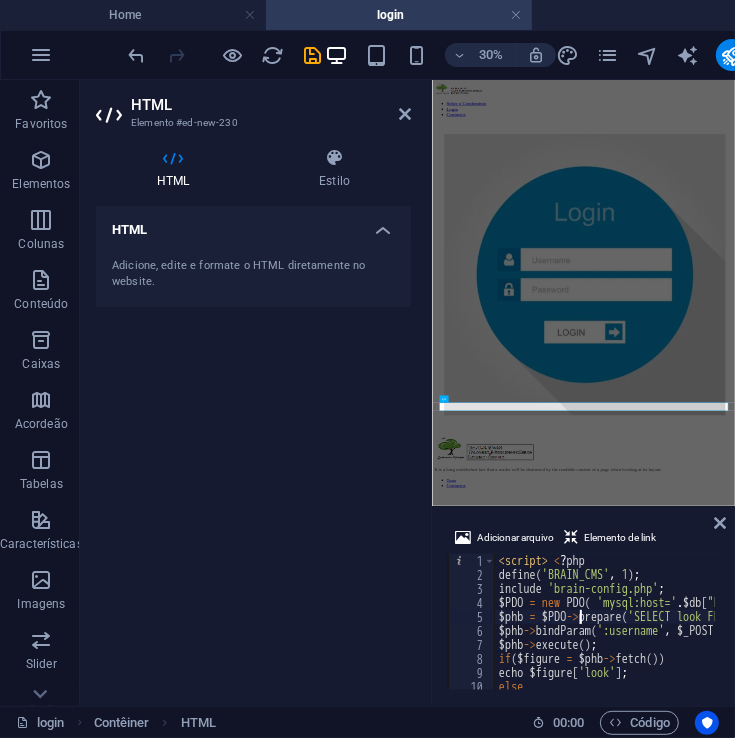 type on "</script>" 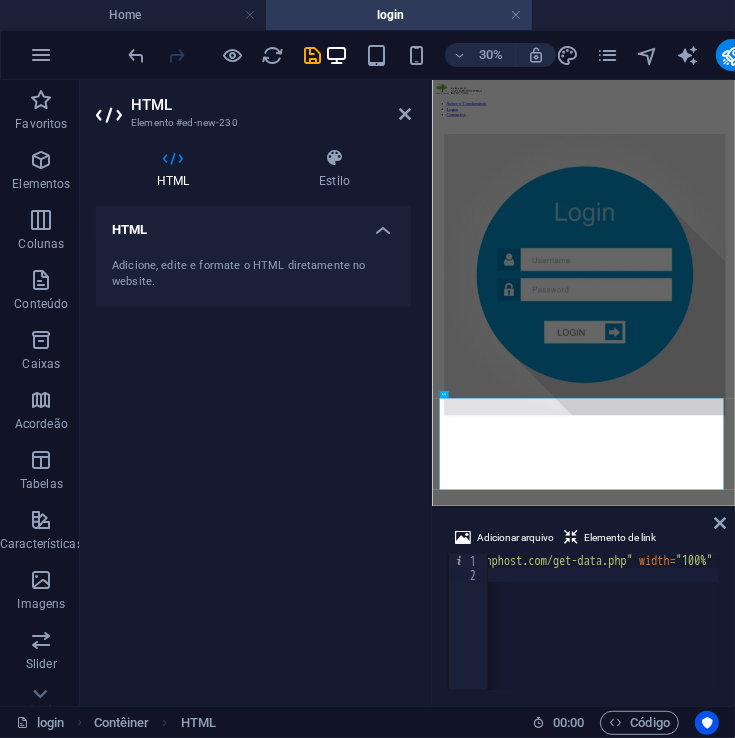 scroll, scrollTop: 0, scrollLeft: 173, axis: horizontal 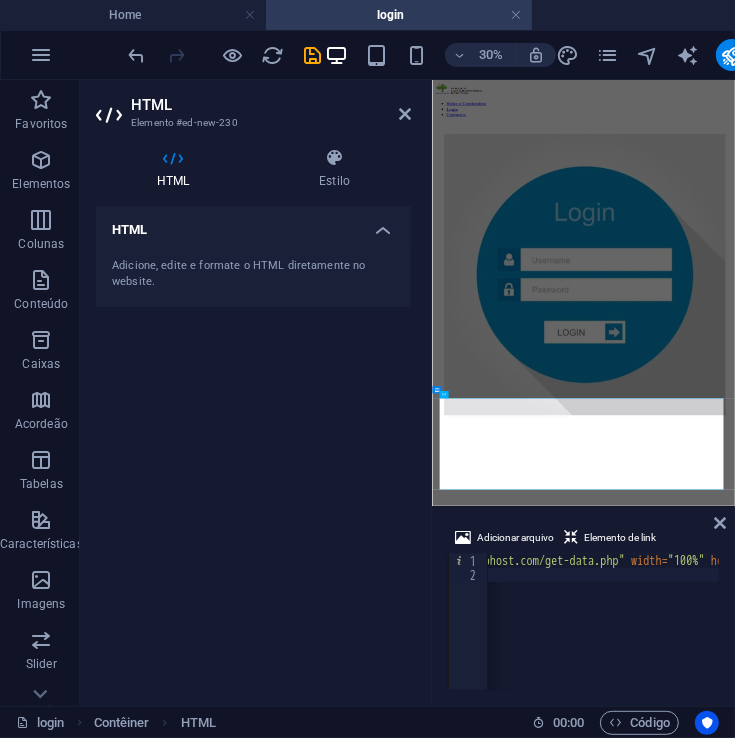 click on "1 2" at bounding box center (469, 500554) 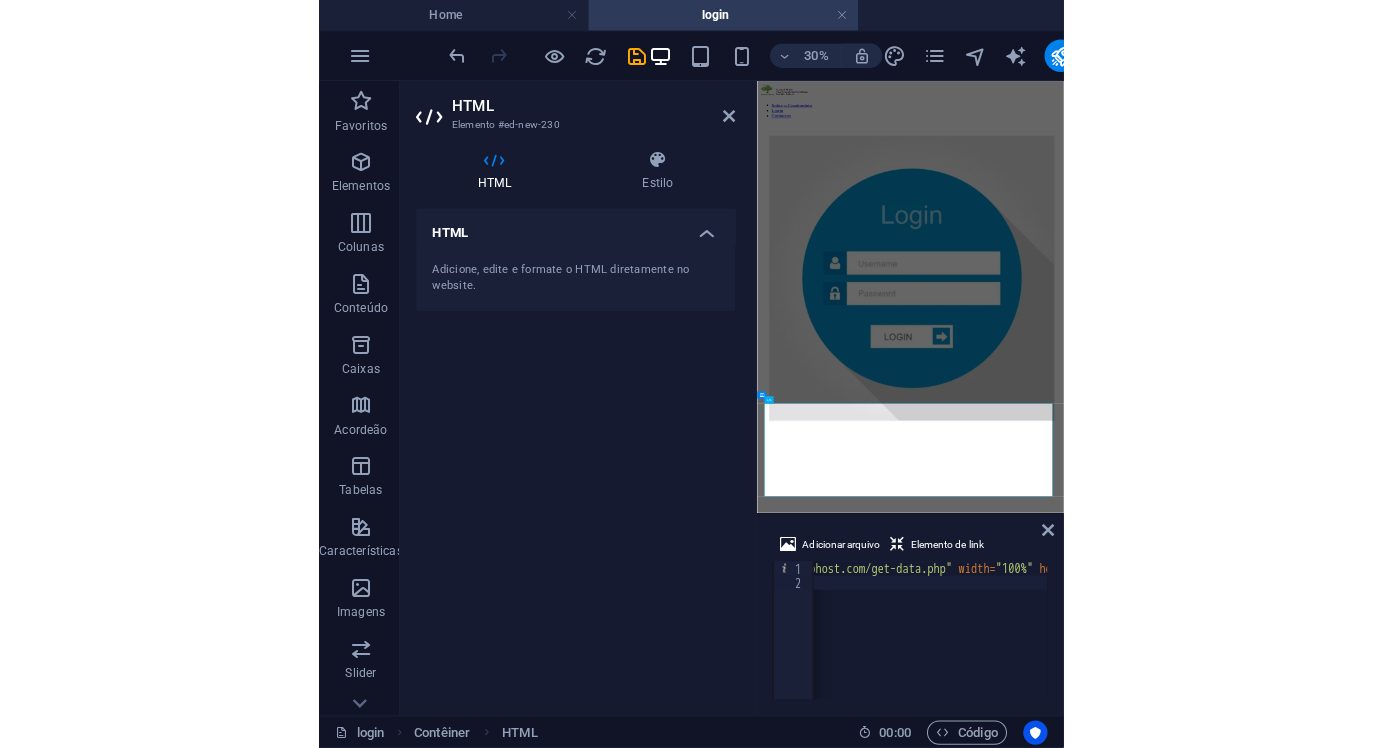 scroll, scrollTop: 0, scrollLeft: 0, axis: both 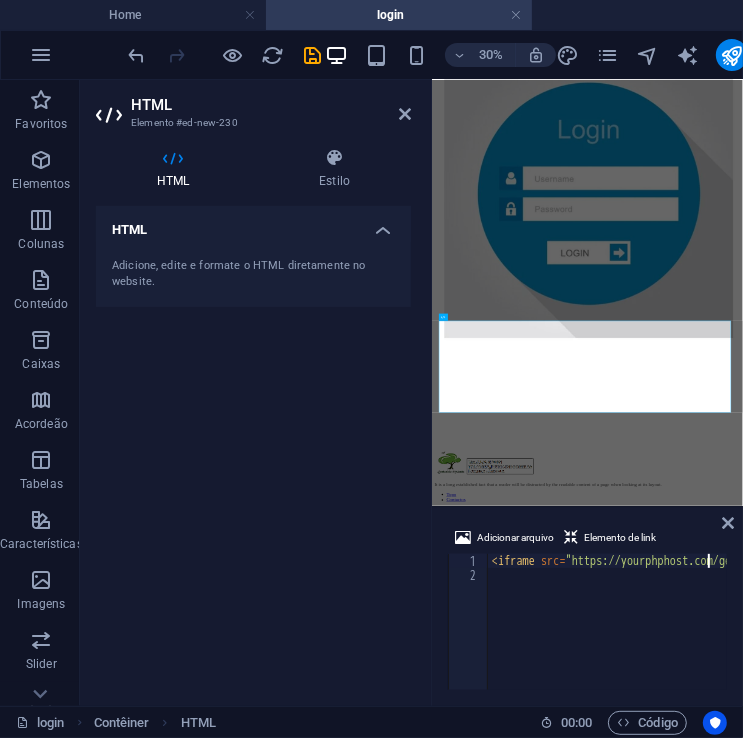 click on "< iframe   src = "https://yourphphost.com/get-data.php"   width = "100%"   height = "300"   frameborder = "0" > </ iframe >" at bounding box center [835, 636] 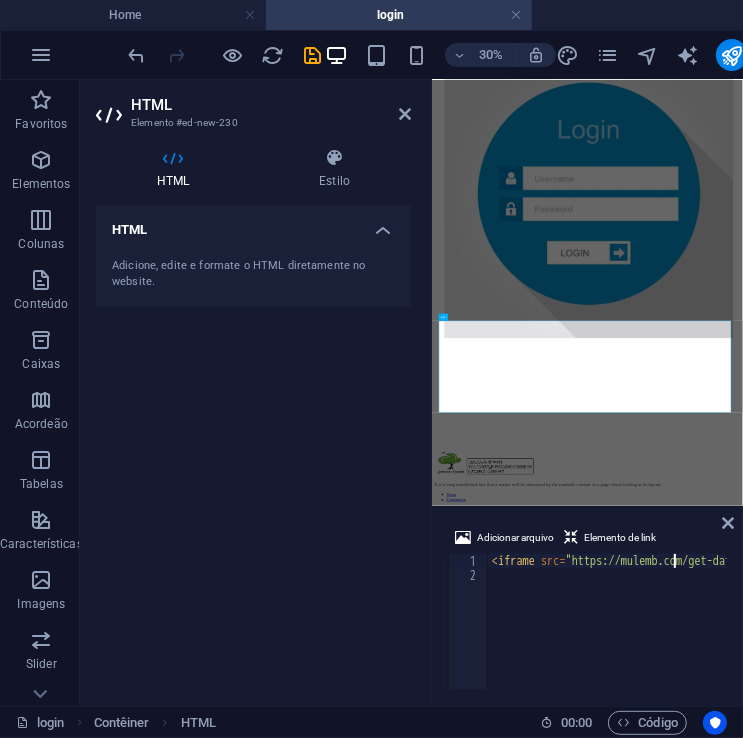 scroll, scrollTop: 0, scrollLeft: 15, axis: horizontal 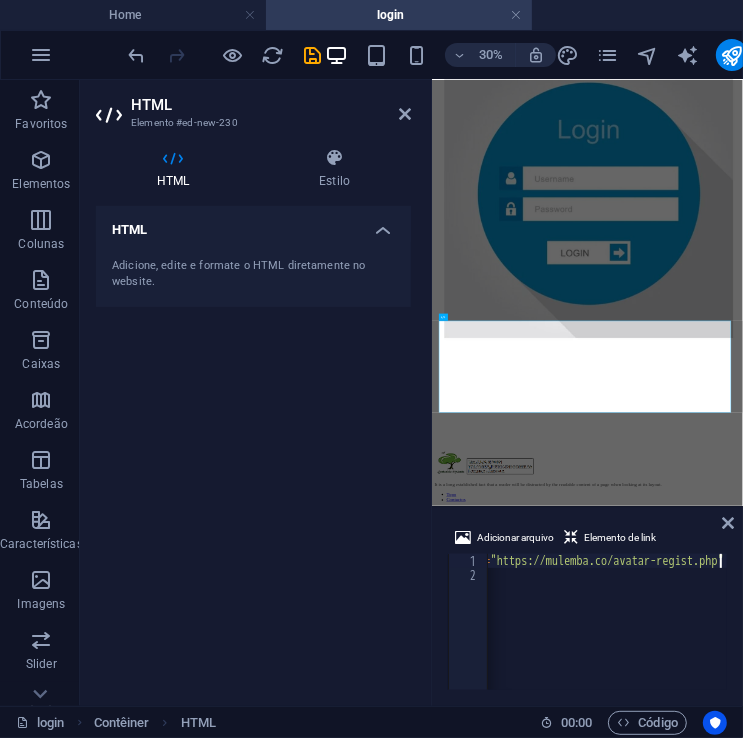 type on "<iframe src="https://mulemba.co/avatar-registro.php" width="100%" height="300" frameborder="0"></iframe>" 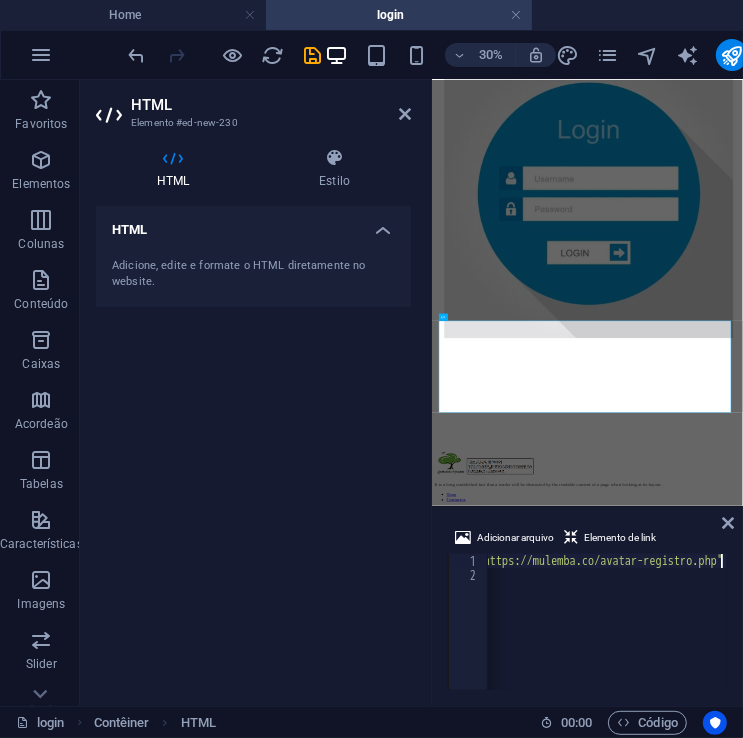 scroll, scrollTop: 0, scrollLeft: 25, axis: horizontal 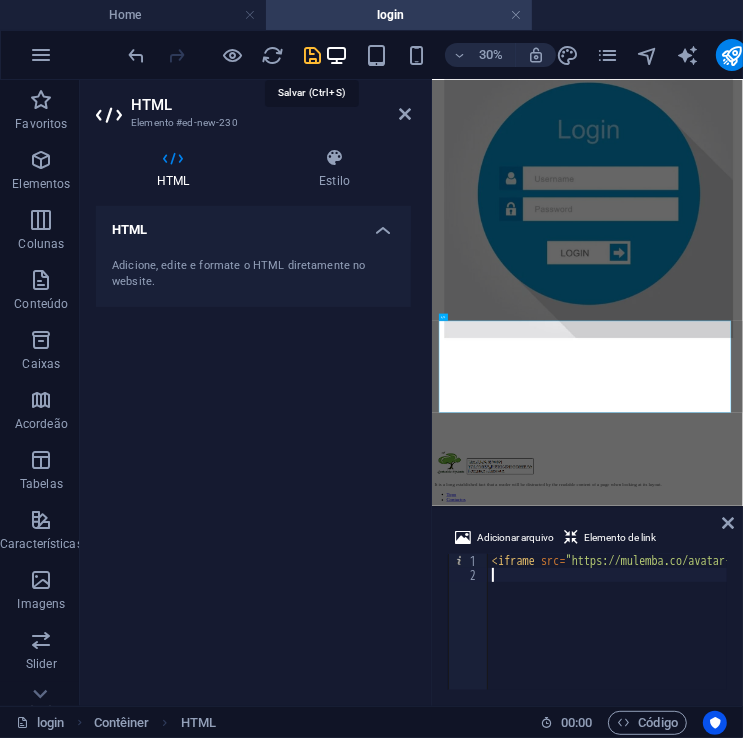 type 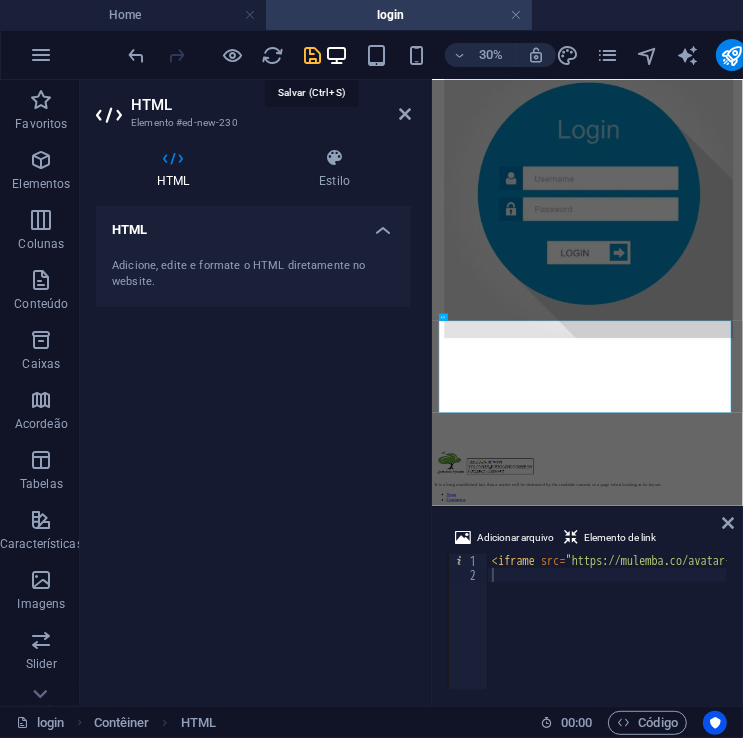 click at bounding box center [313, 55] 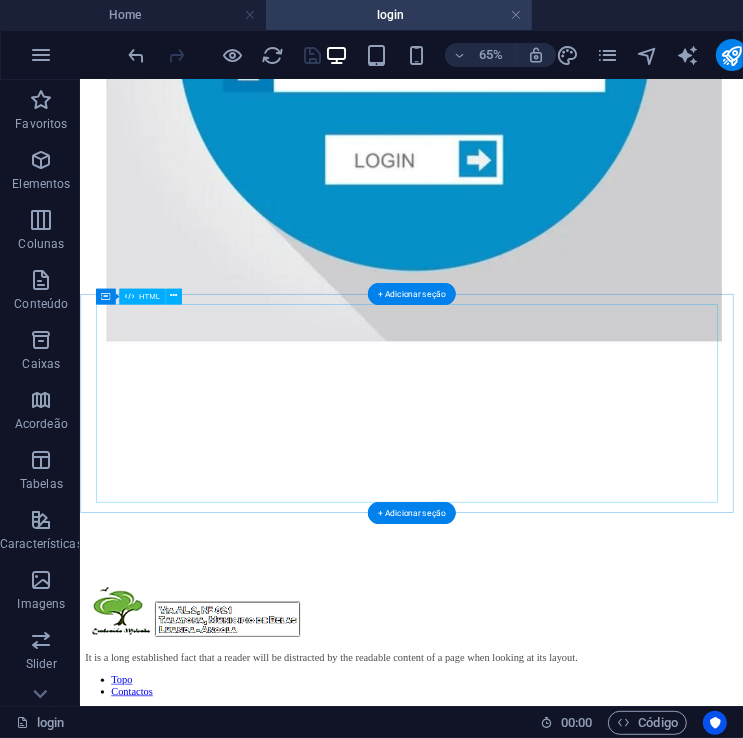 click at bounding box center (590, 677) 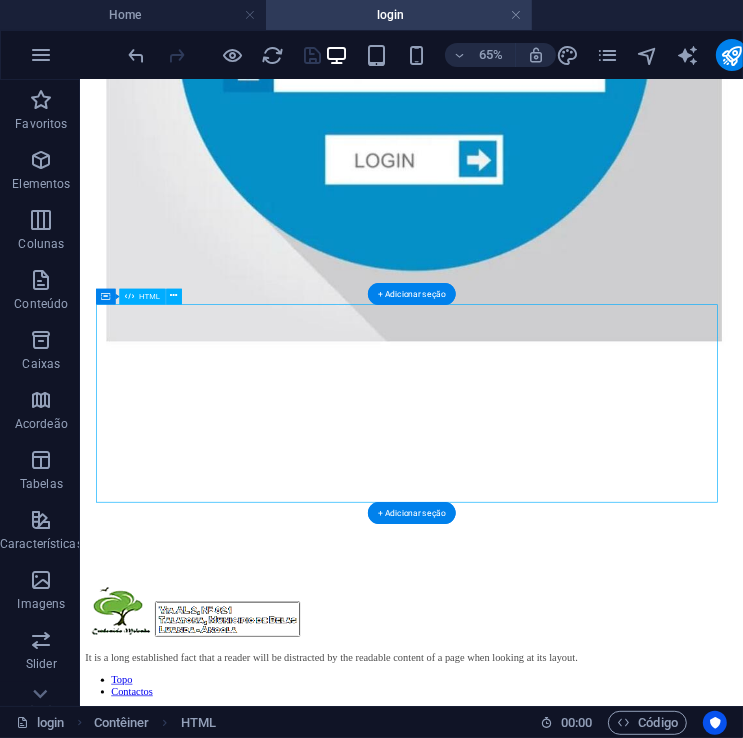 click at bounding box center [590, 677] 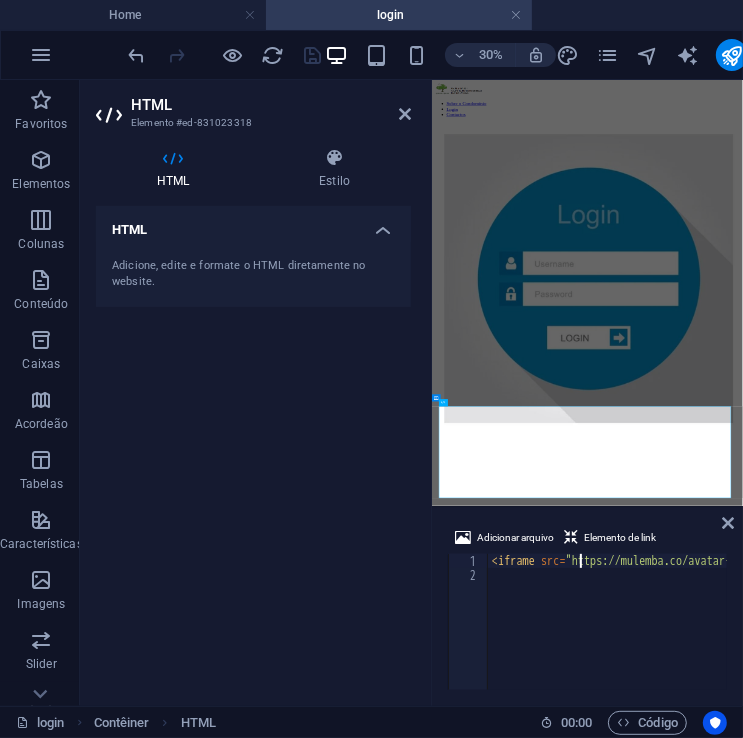 click on "< iframe   src = "https://mulemba.co/avatar-registro.php"   width = "100%"   height = "300"   frameborder = "0" > </ iframe >" at bounding box center [842, 634] 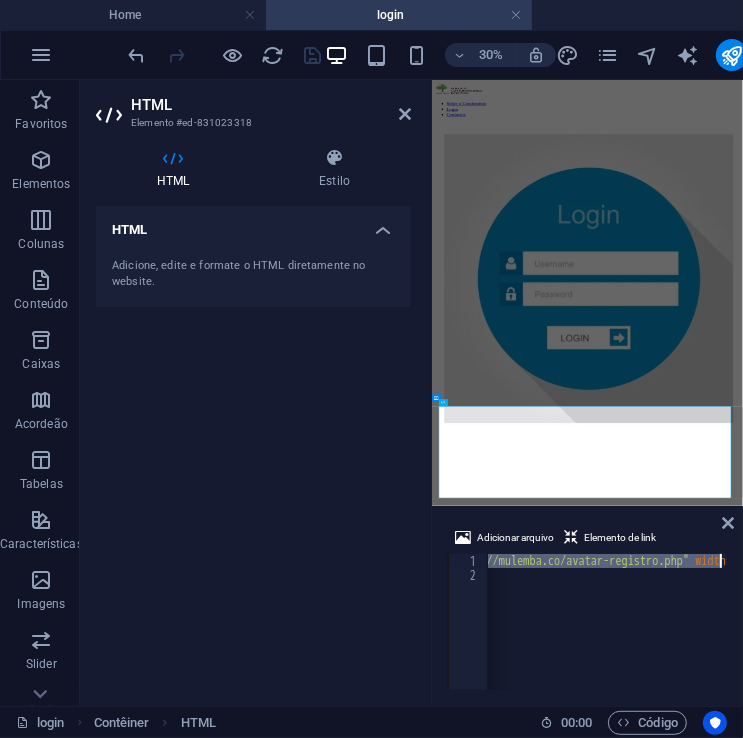 scroll, scrollTop: 0, scrollLeft: 122, axis: horizontal 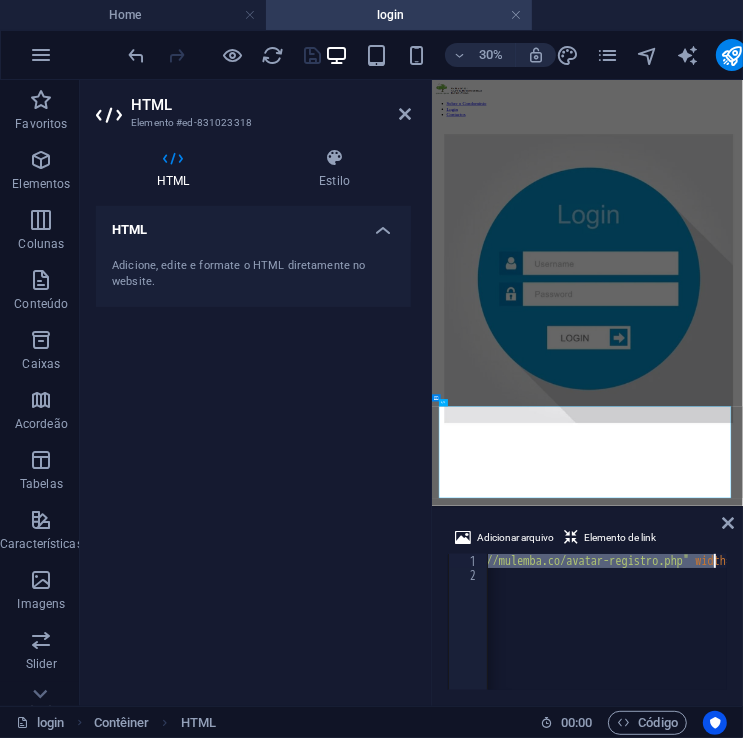 click on "< iframe   src = "https://mulemba.co/avatar-registro.php"   width = "100%"   height = "300"   frameborder = "0" > </ iframe >" at bounding box center [607, 622] 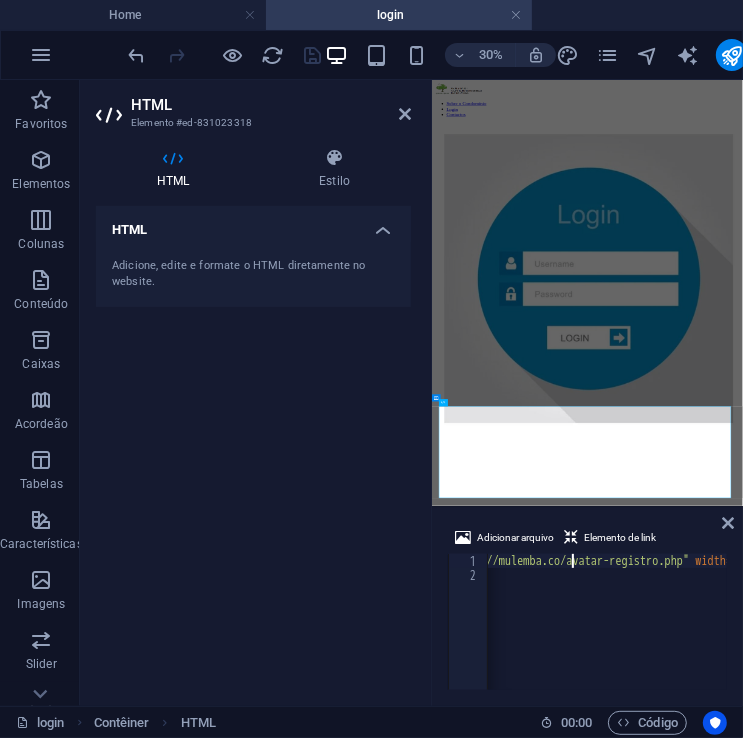 click on "< iframe   src = "https://mulemba.co/avatar-registro.php"   width = "100%"   height = "300"   frameborder = "0" > </ iframe >" at bounding box center [720, 634] 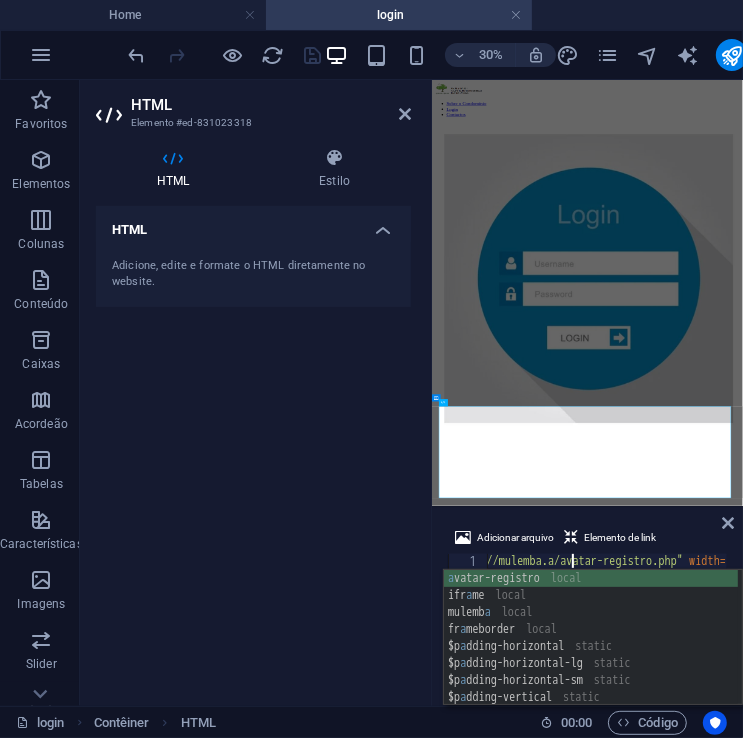 scroll, scrollTop: 0, scrollLeft: 17, axis: horizontal 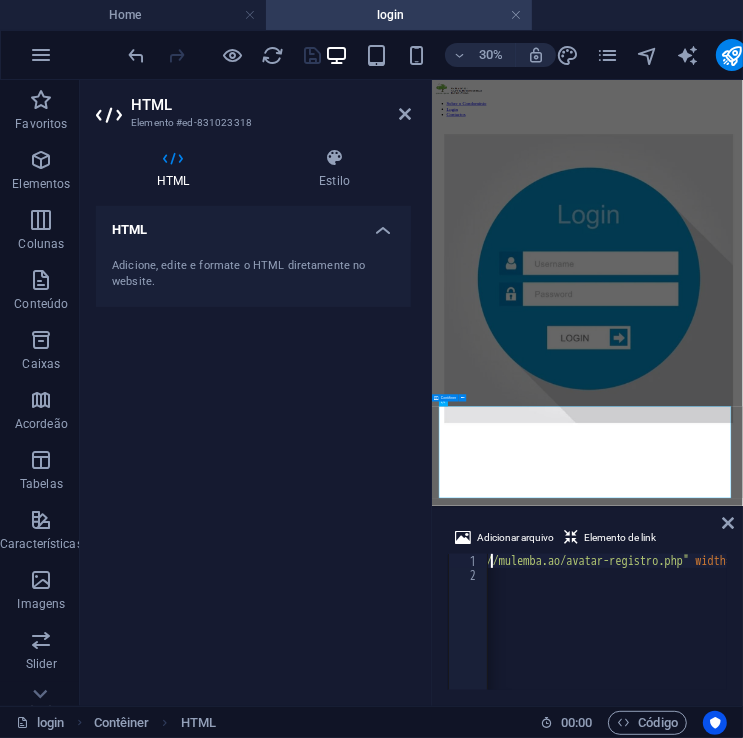 click on "< iframe   src = "https://mulemba.ao/avatar-registro.php"   width = "100%"   height = "300"   frameborder = "0" > </ iframe >" at bounding box center [720, 634] 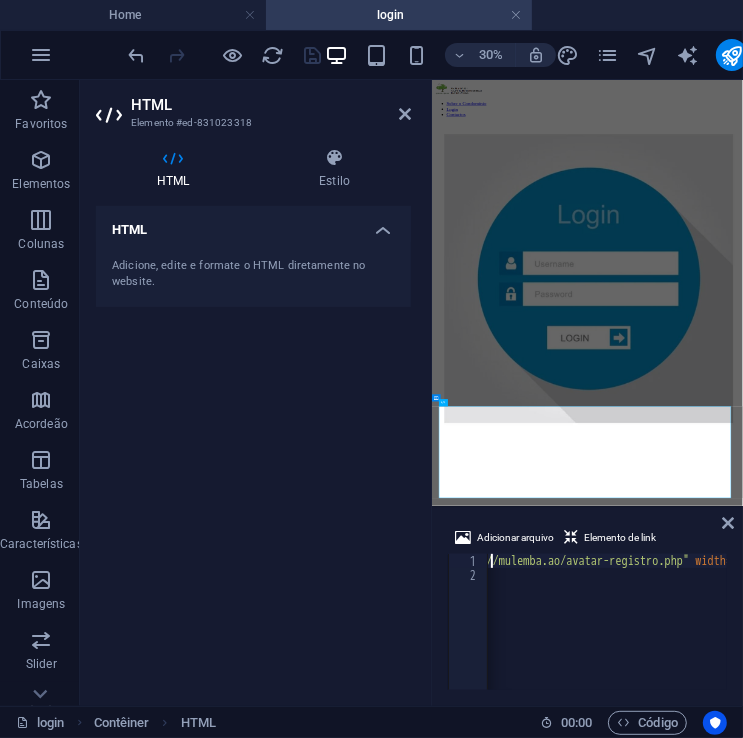 type on "<iframe src="https://mulemba.ao/avatar-registro.php" width="100%" height="300" frameborder="0"></iframe>" 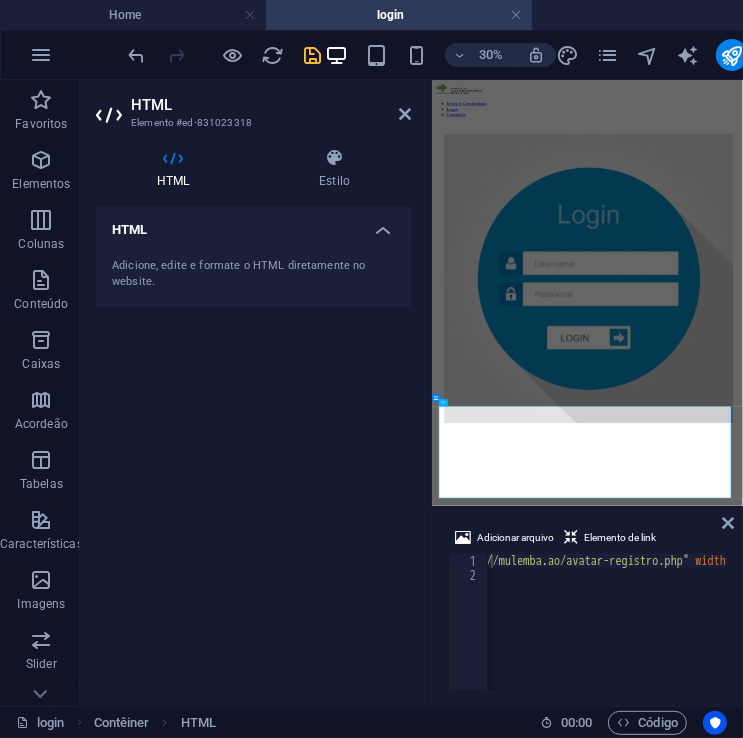 type 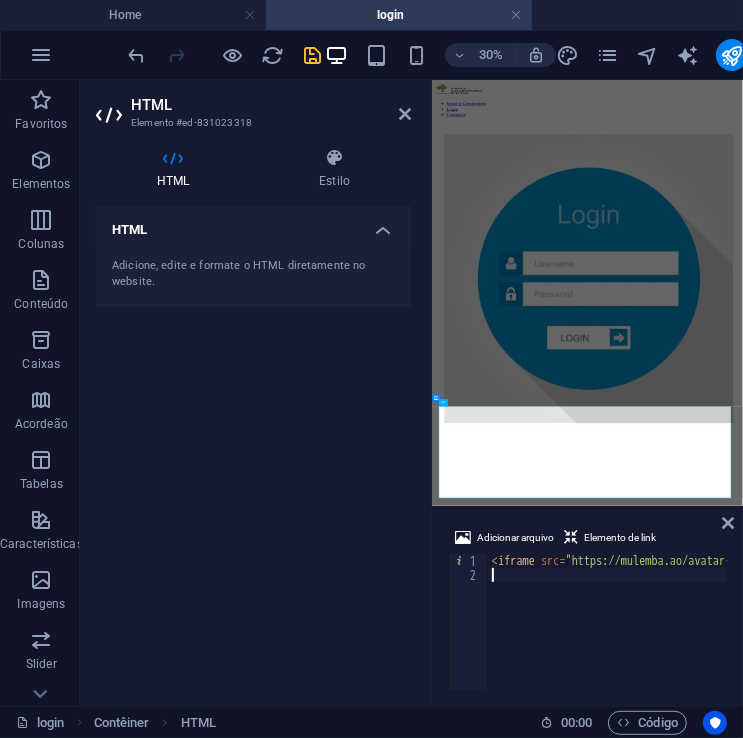 scroll, scrollTop: 0, scrollLeft: 0, axis: both 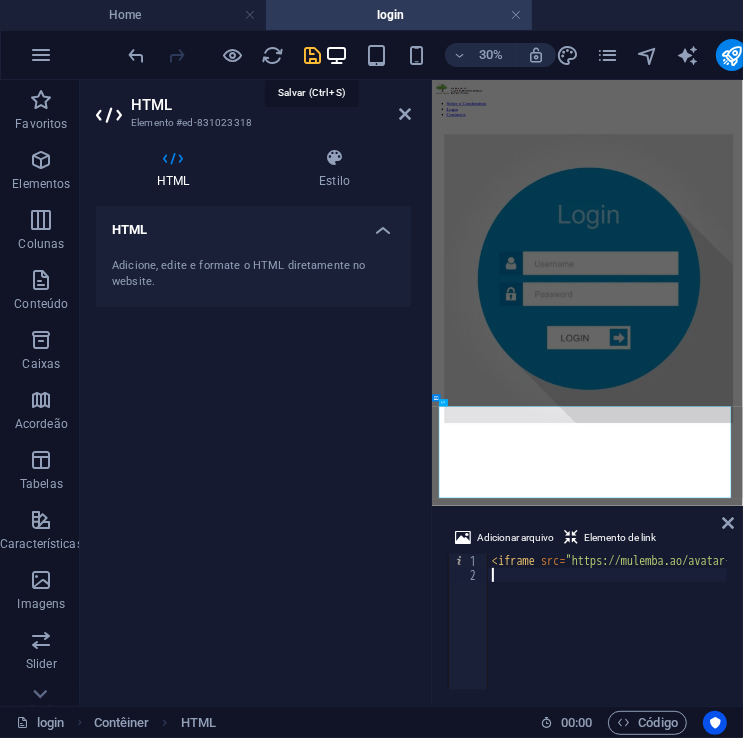 click at bounding box center (313, 55) 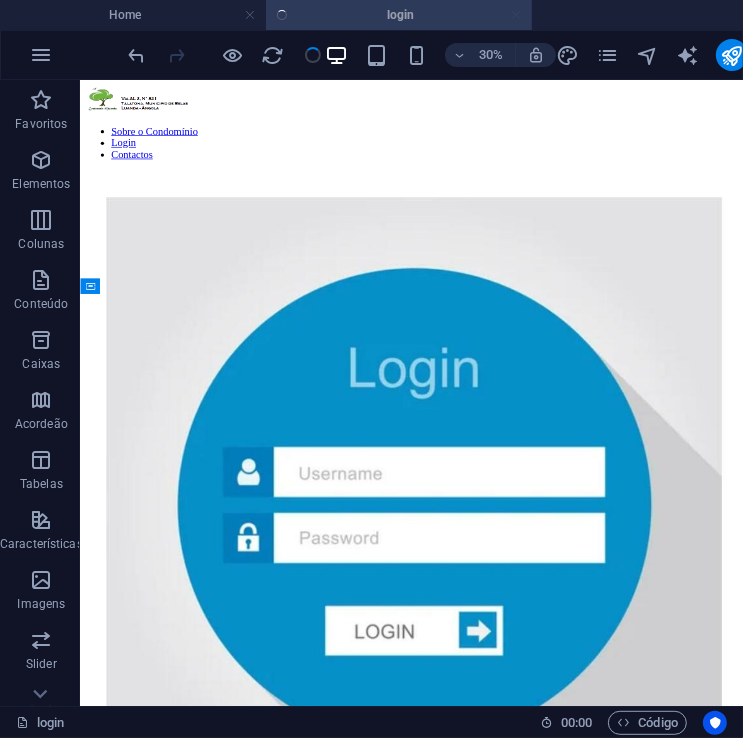 scroll, scrollTop: 724, scrollLeft: 0, axis: vertical 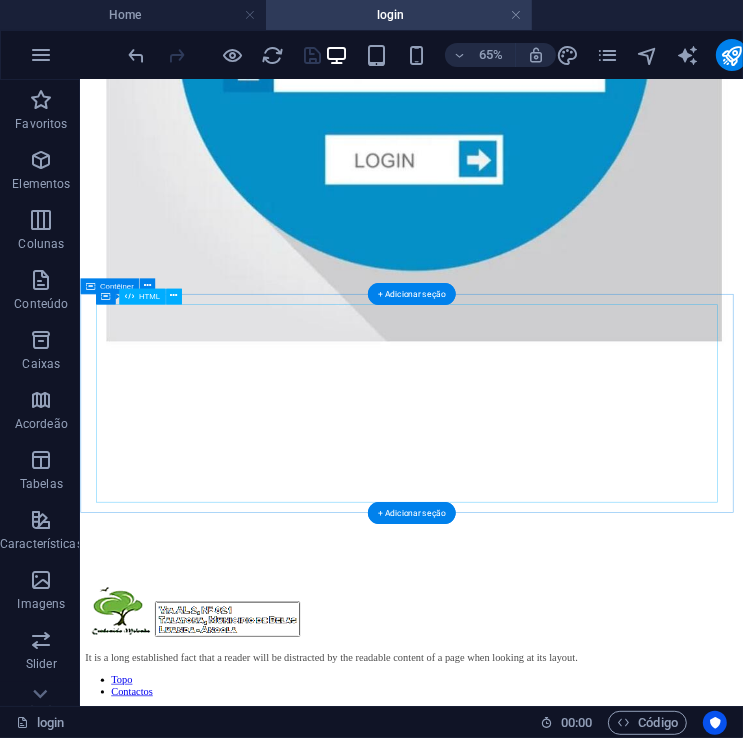 click at bounding box center (590, 677) 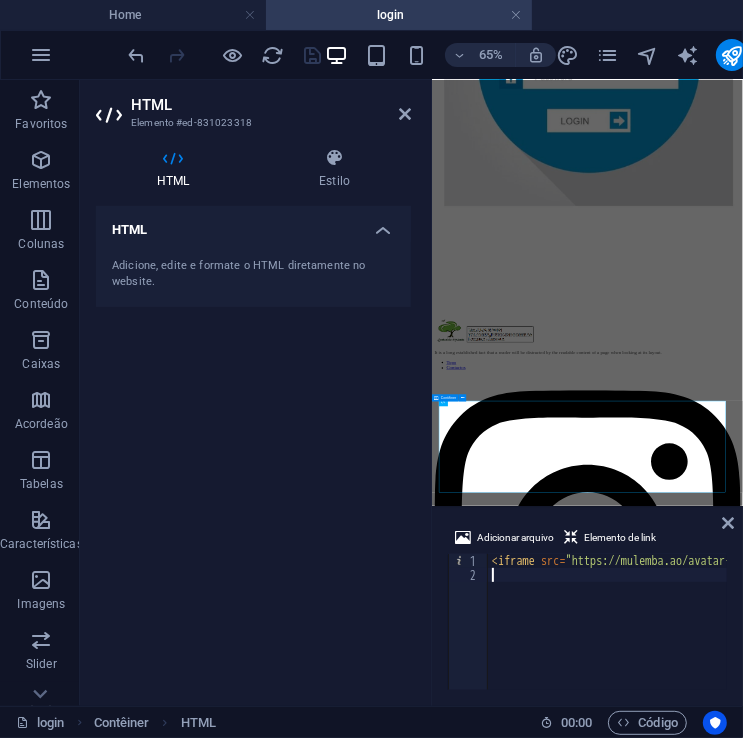 scroll, scrollTop: 0, scrollLeft: 0, axis: both 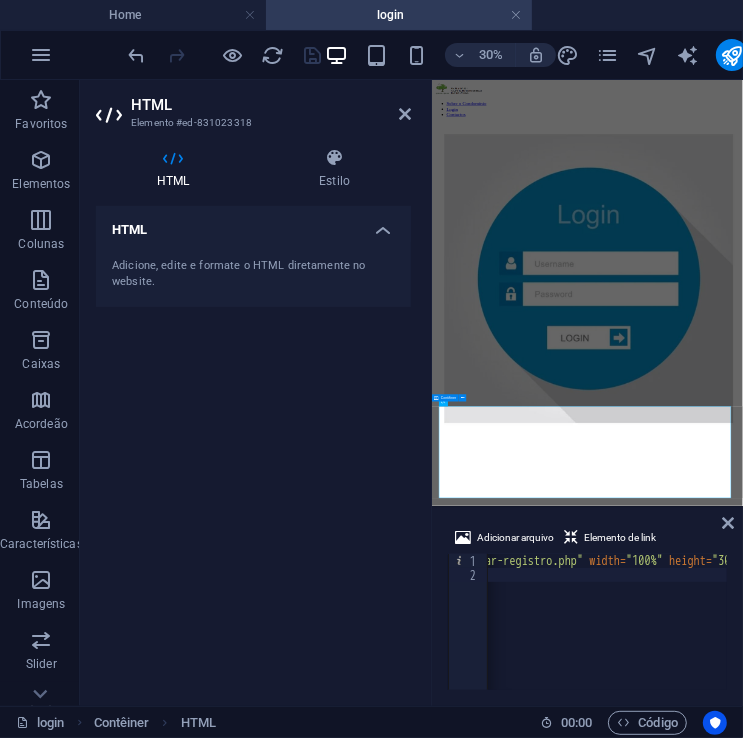 click on "< iframe   src = "https://mulemba.ao/avatar-registro.php"   width = "100%"   height = "300"   frameborder = "0" > </ iframe >" at bounding box center (614, 634) 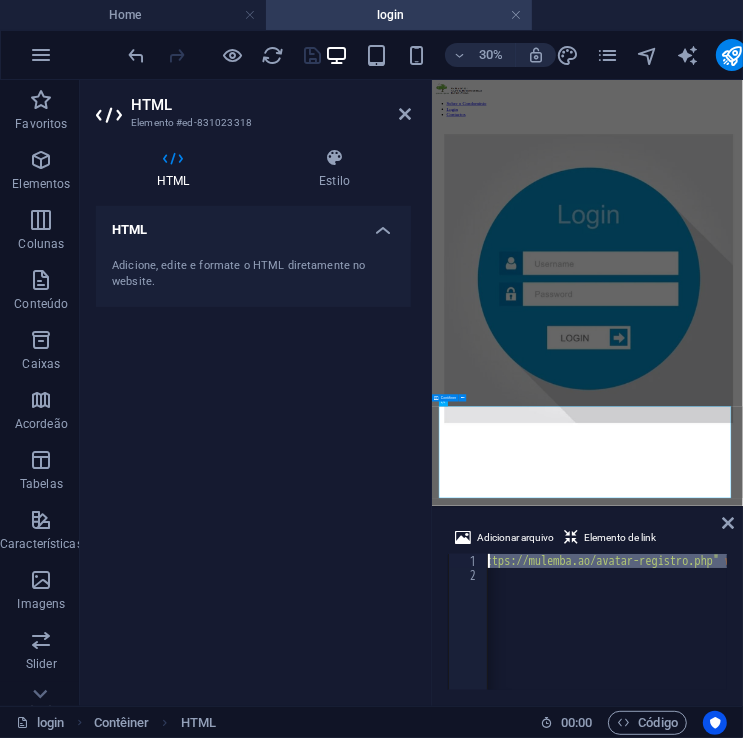 scroll, scrollTop: 0, scrollLeft: 91, axis: horizontal 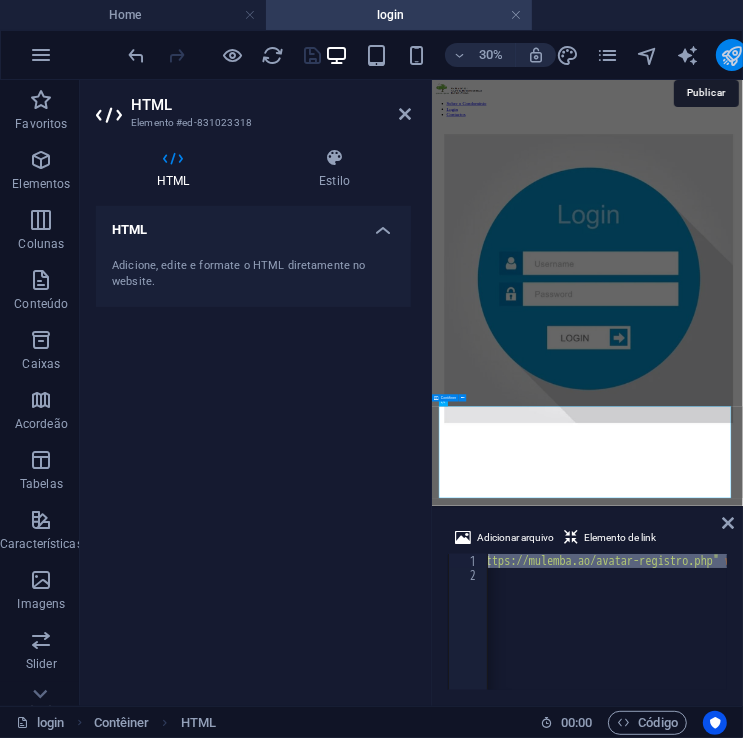 click at bounding box center [732, 55] 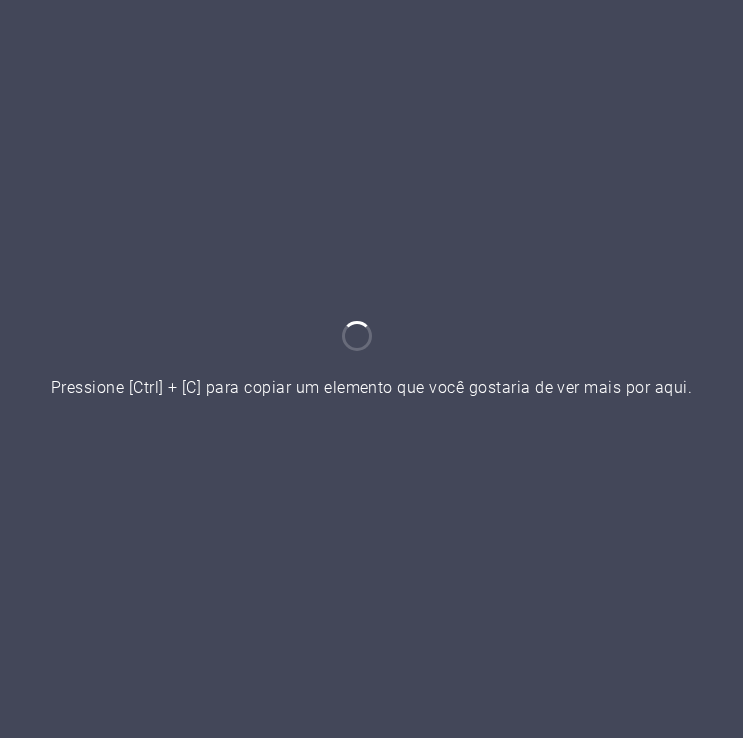 scroll, scrollTop: 0, scrollLeft: 0, axis: both 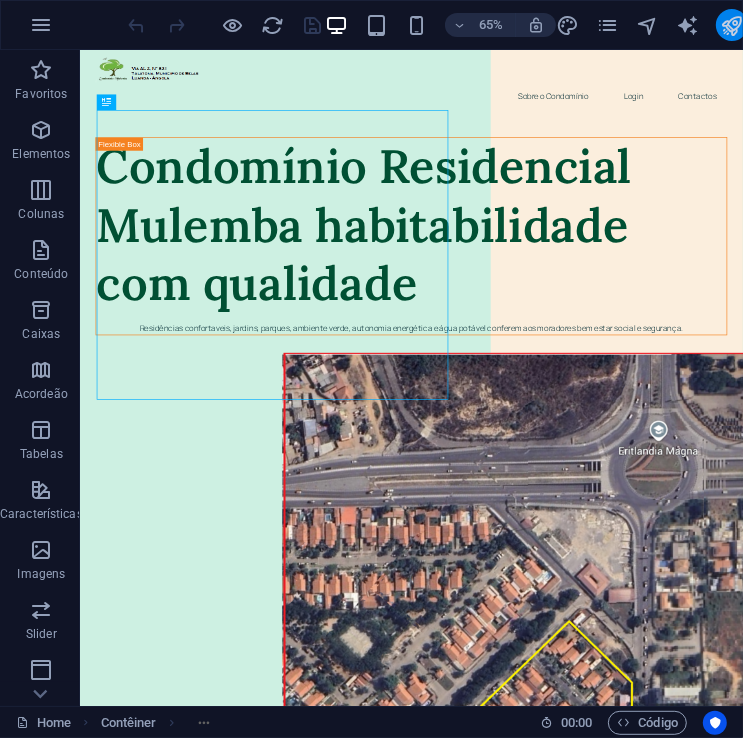click at bounding box center [732, 25] 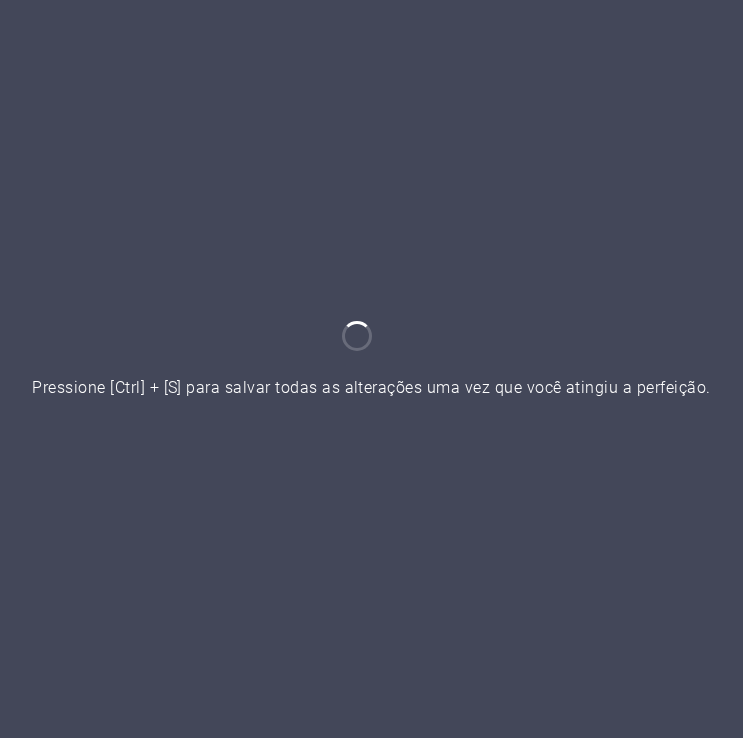 scroll, scrollTop: 0, scrollLeft: 0, axis: both 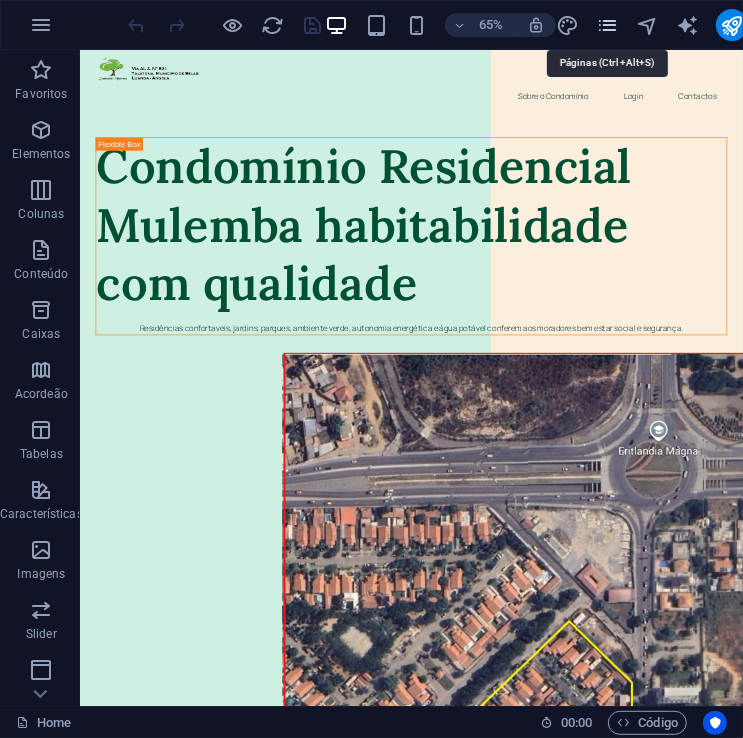 click at bounding box center [608, 25] 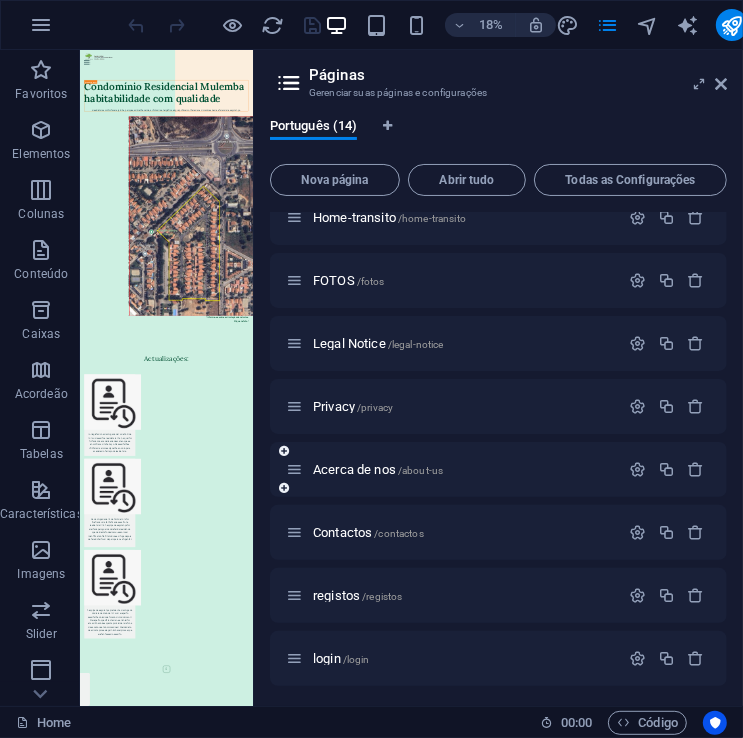 scroll, scrollTop: 175, scrollLeft: 0, axis: vertical 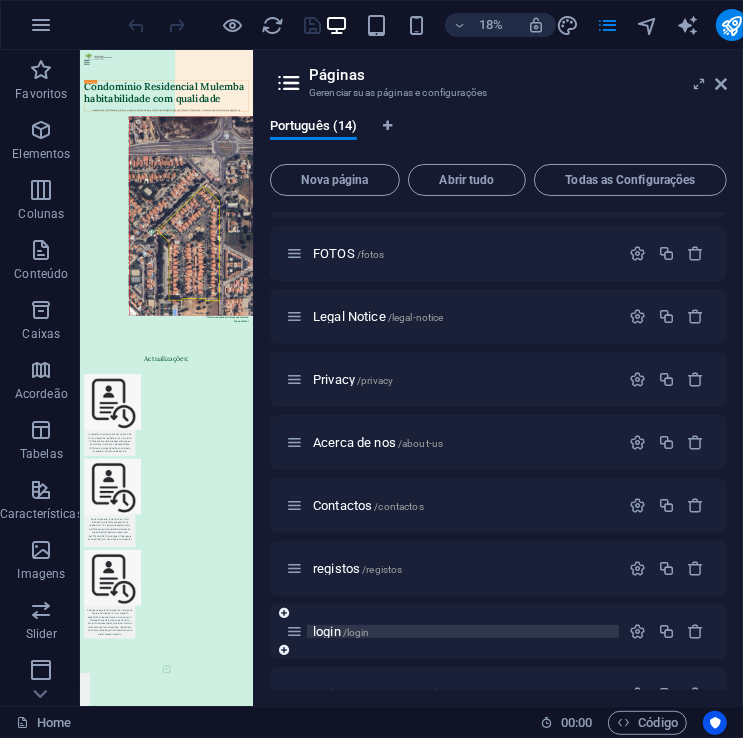 click on "login /login" at bounding box center (341, 631) 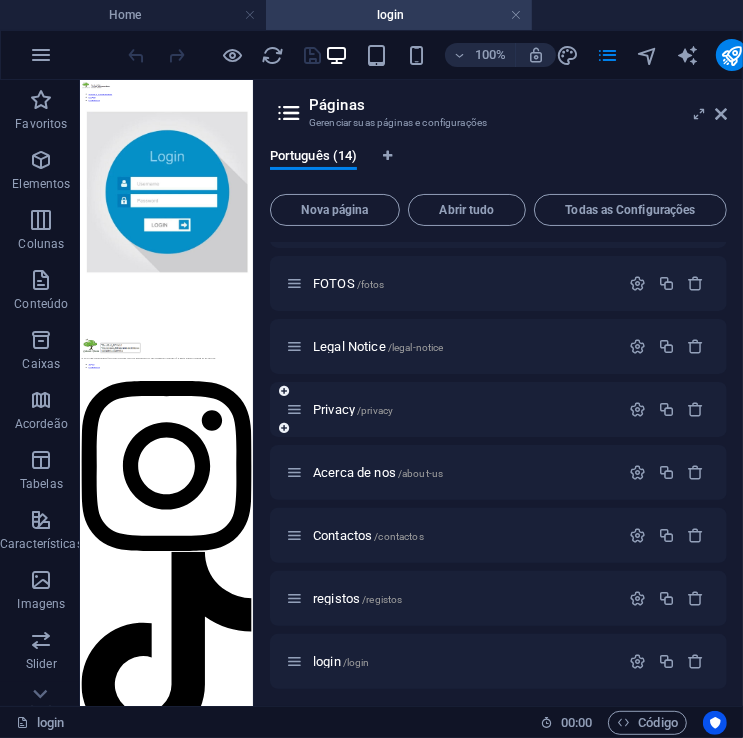 scroll, scrollTop: 0, scrollLeft: 0, axis: both 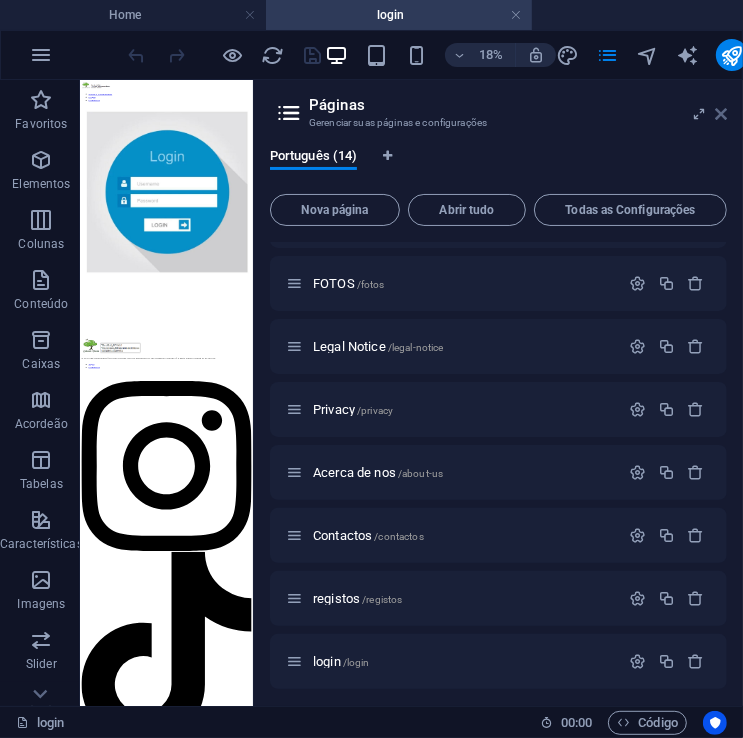 click at bounding box center [721, 114] 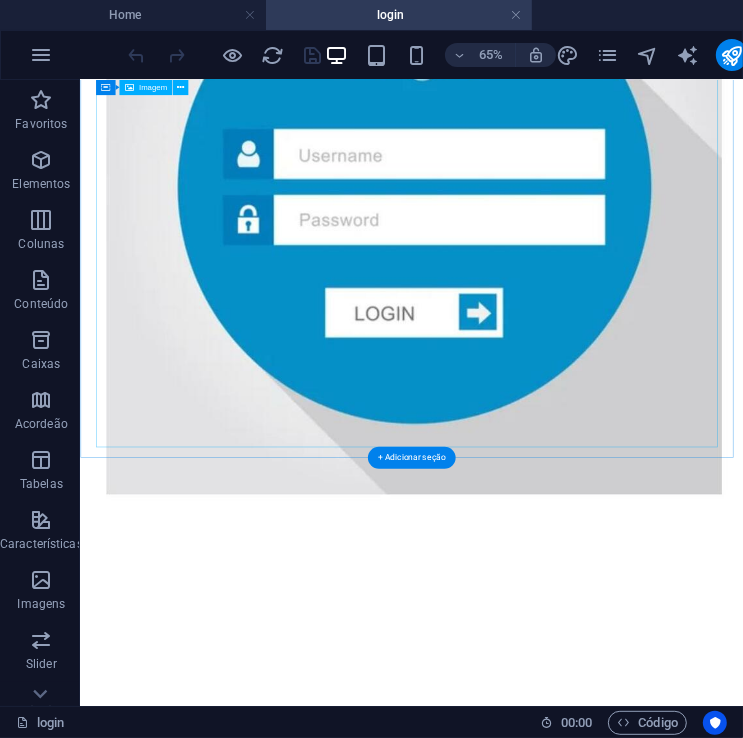 scroll, scrollTop: 513, scrollLeft: 0, axis: vertical 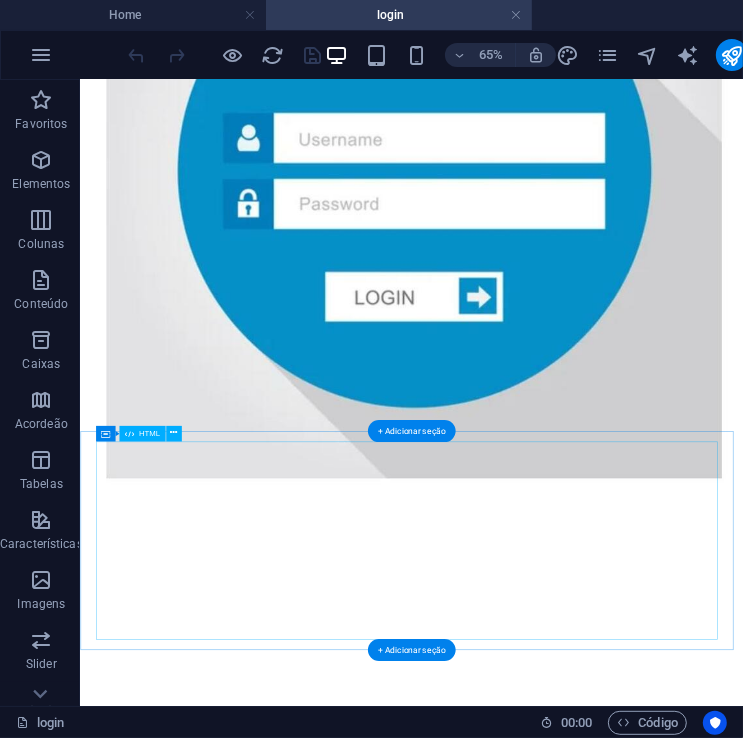 click at bounding box center [590, 888] 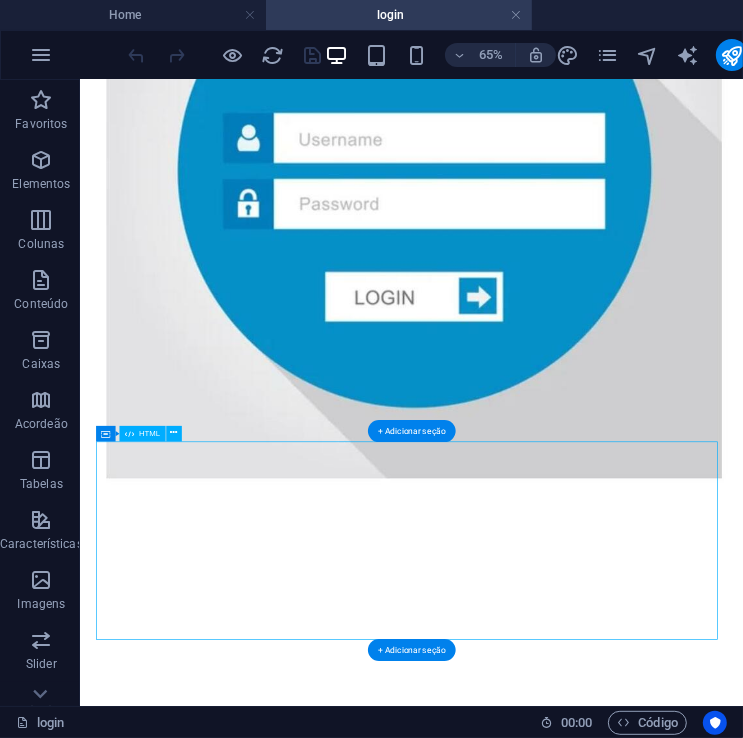 click at bounding box center (590, 888) 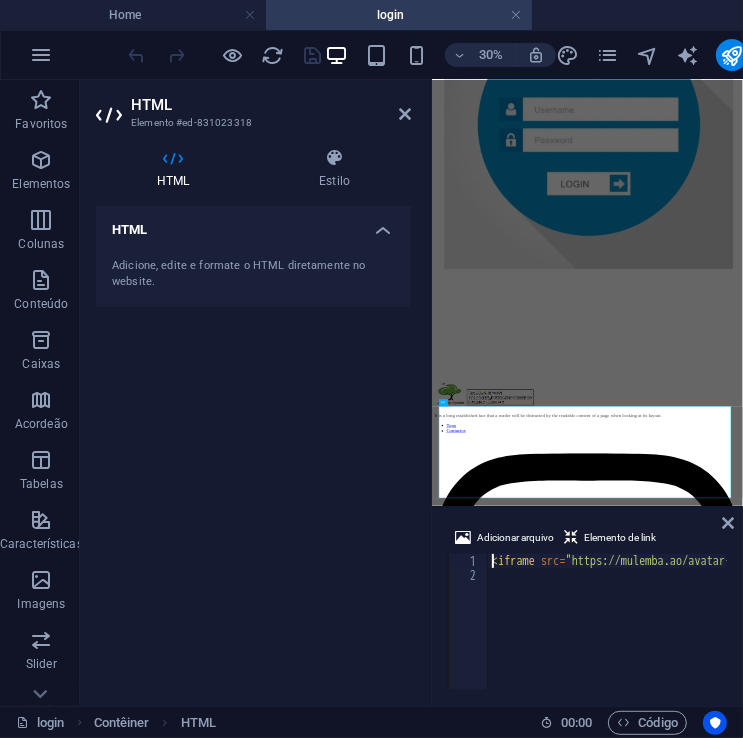 scroll, scrollTop: 0, scrollLeft: 0, axis: both 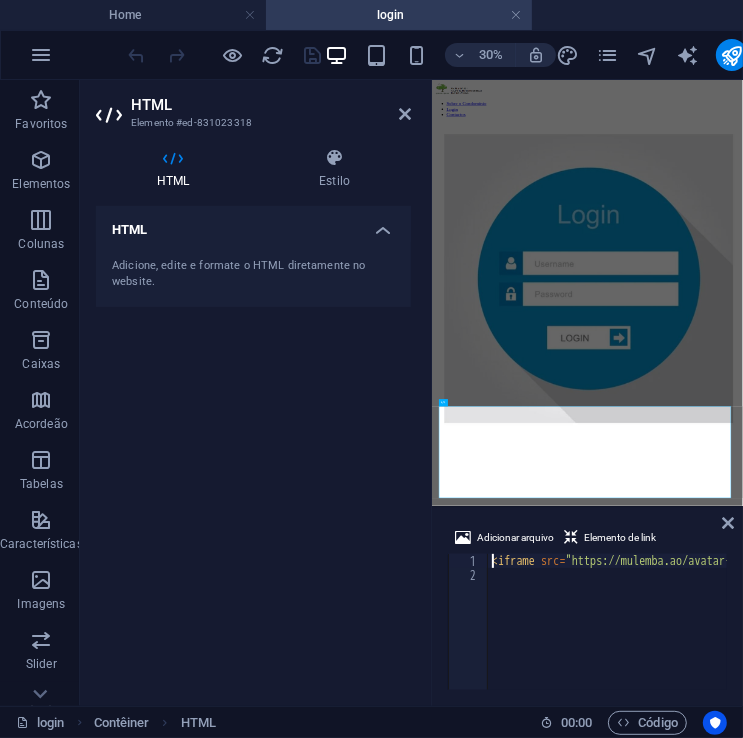 click on "< iframe   src = "https://mulemba.ao/avatar-registro.php"   width = "100%"   height = "300"   frameborder = "0" > </ iframe >" at bounding box center [842, 634] 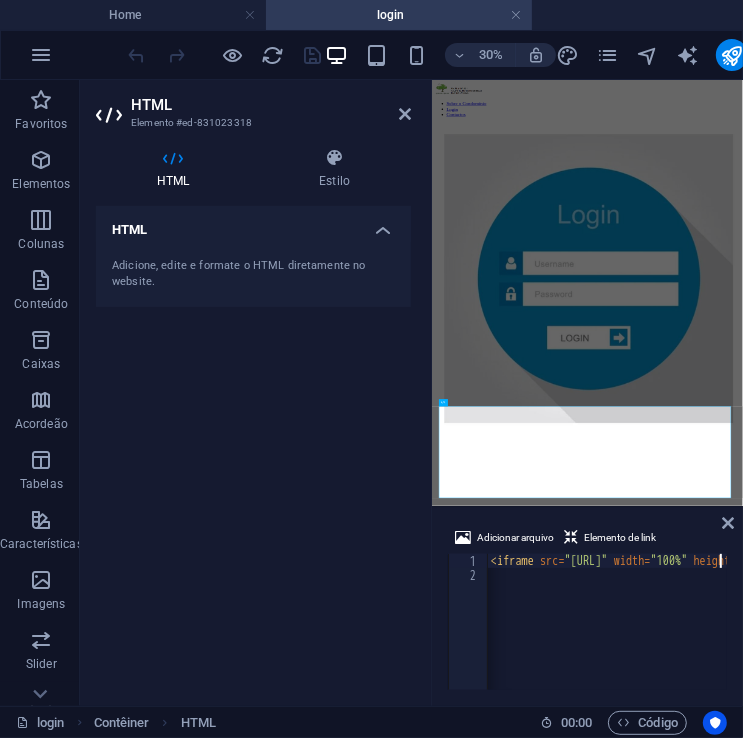 scroll, scrollTop: 0, scrollLeft: 18, axis: horizontal 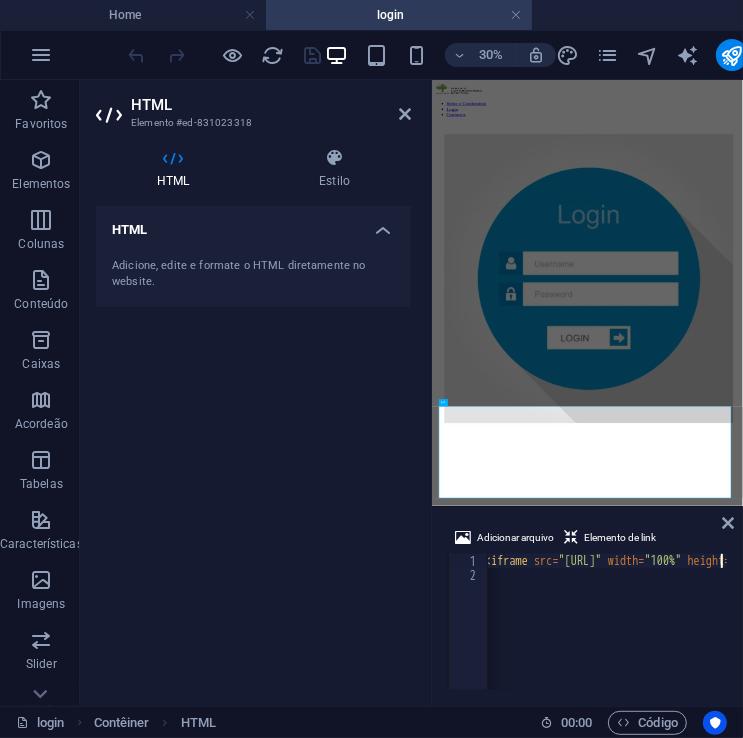 type on "<iframe src="https://mulemba.ao/js/avatar-registro.php" width="100%" height="300" frameborder="0"></iframe>" 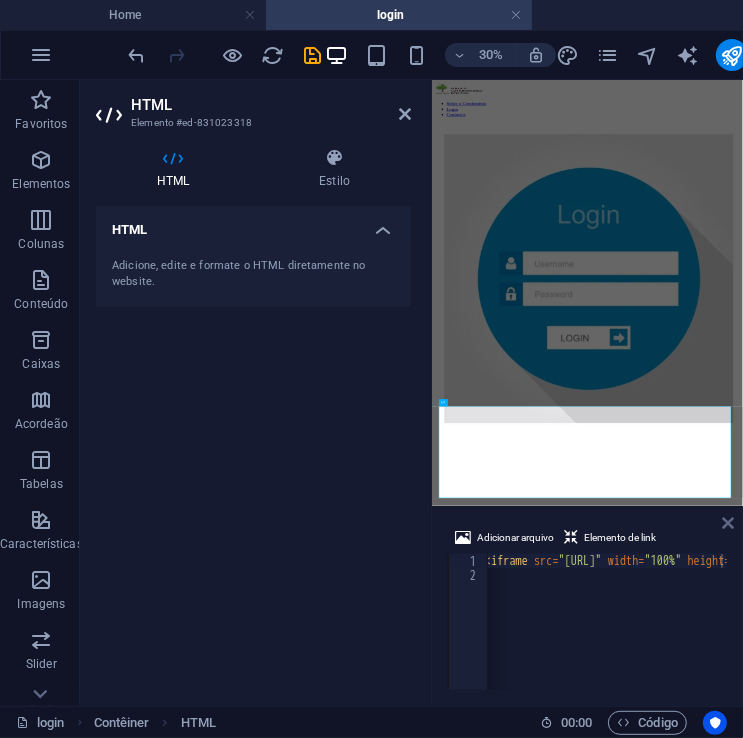 click at bounding box center [728, 523] 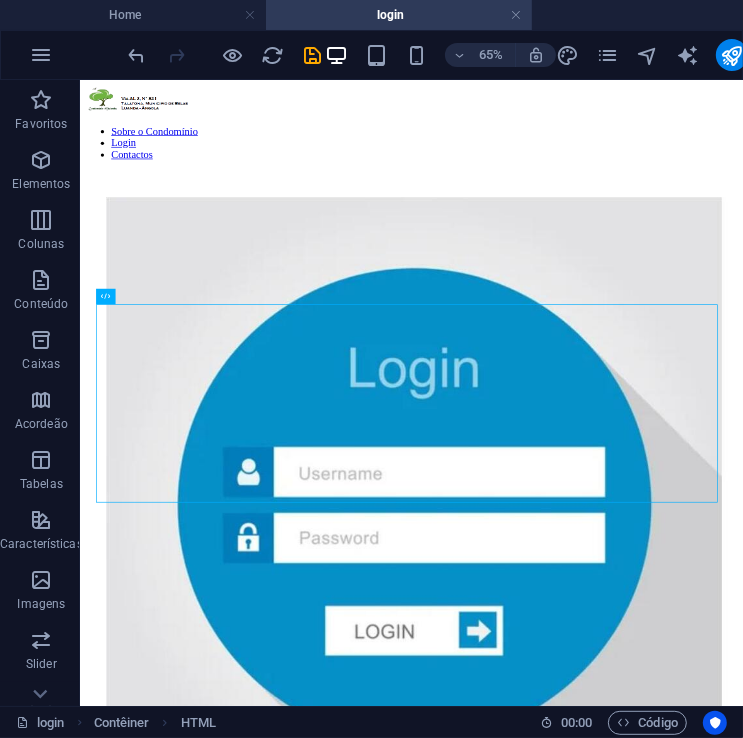 scroll, scrollTop: 724, scrollLeft: 0, axis: vertical 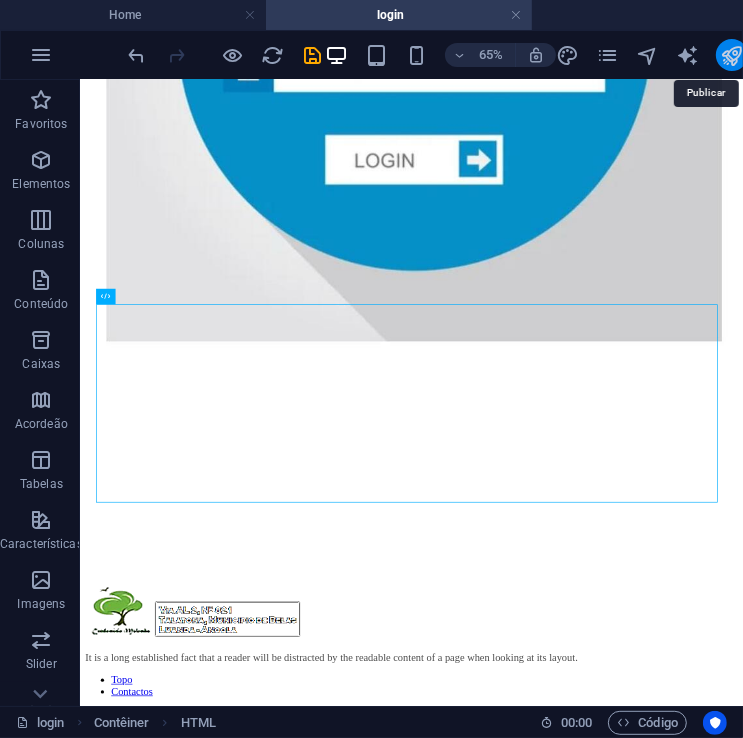 click at bounding box center [732, 55] 